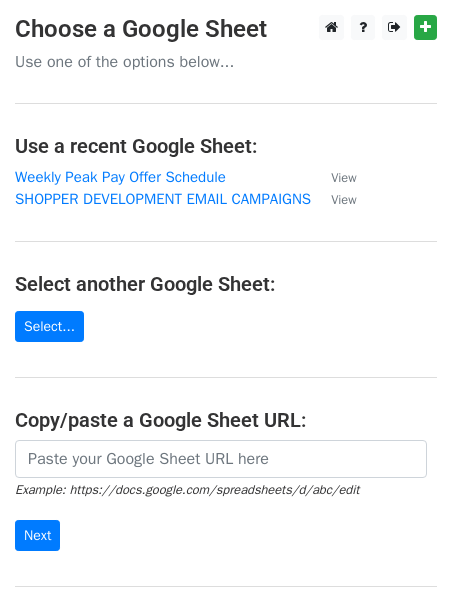 scroll, scrollTop: 0, scrollLeft: 0, axis: both 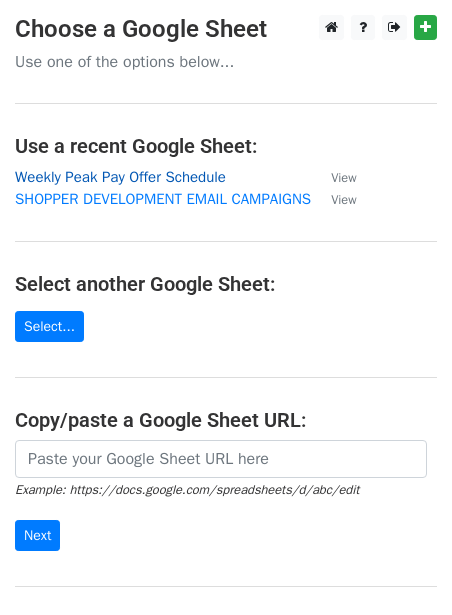 click on "Weekly Peak Pay Offer Schedule" at bounding box center [120, 177] 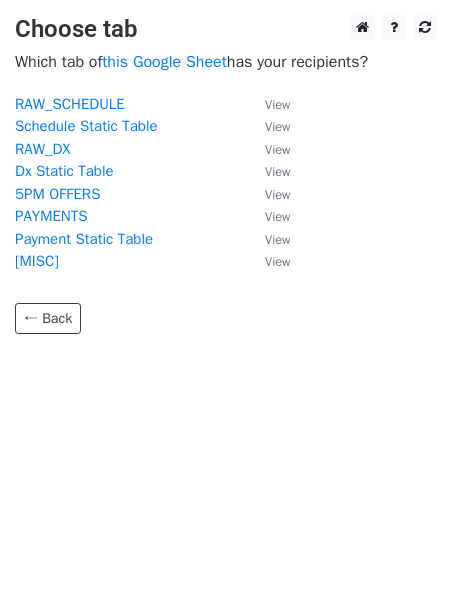 scroll, scrollTop: 0, scrollLeft: 0, axis: both 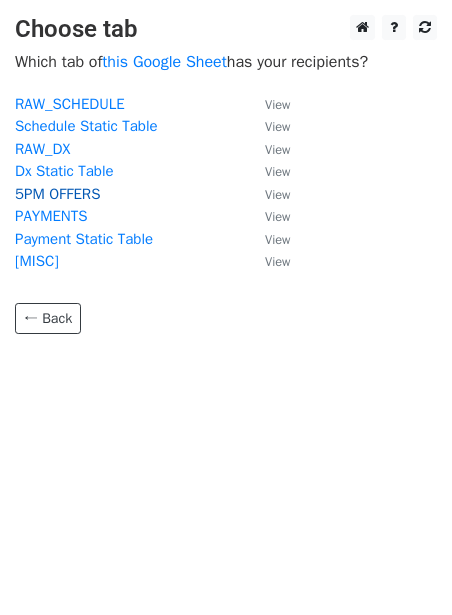 click on "5PM OFFERS" at bounding box center (57, 194) 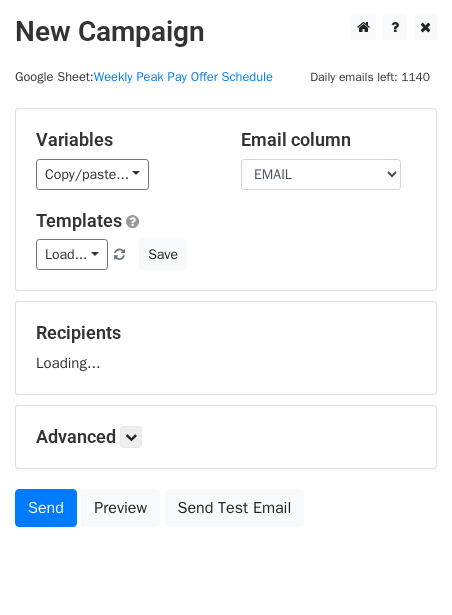 scroll, scrollTop: 0, scrollLeft: 0, axis: both 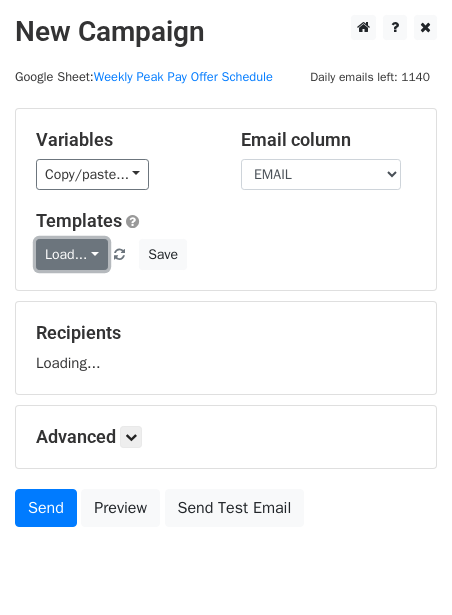 click on "Load..." at bounding box center [72, 254] 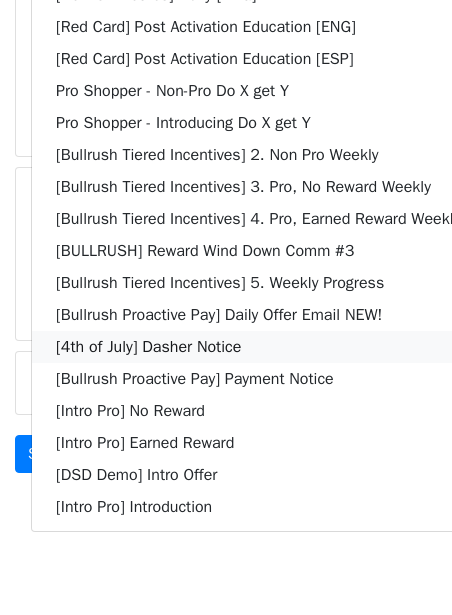 scroll, scrollTop: 136, scrollLeft: 0, axis: vertical 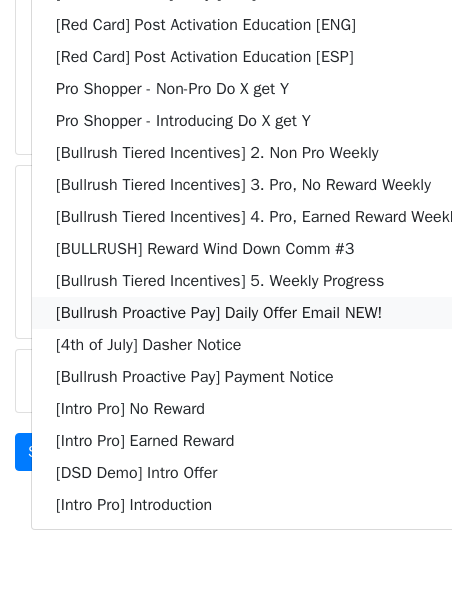 click on "[Bullrush Proactive Pay] Daily Offer Email NEW!" at bounding box center (258, 313) 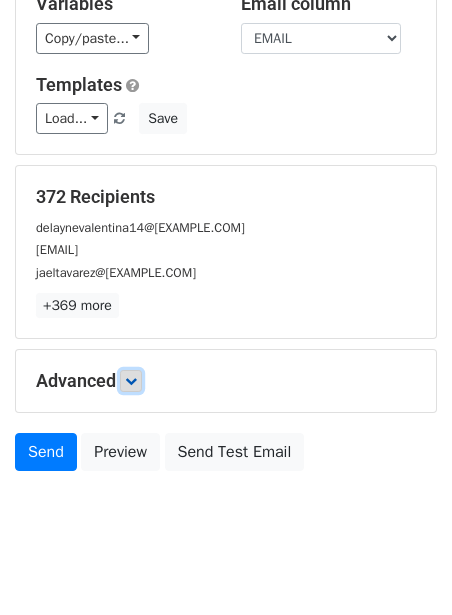 click at bounding box center [131, 381] 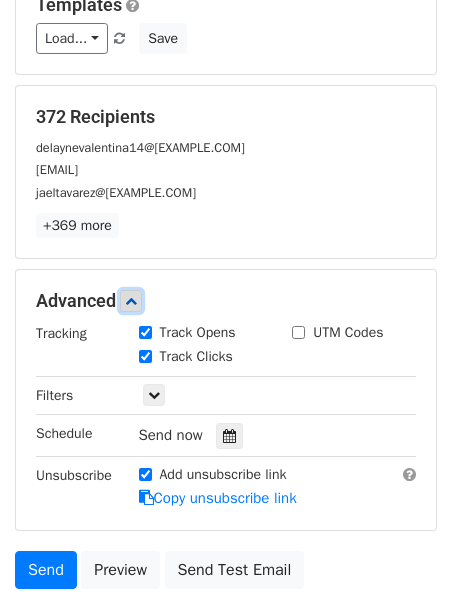 scroll, scrollTop: 236, scrollLeft: 0, axis: vertical 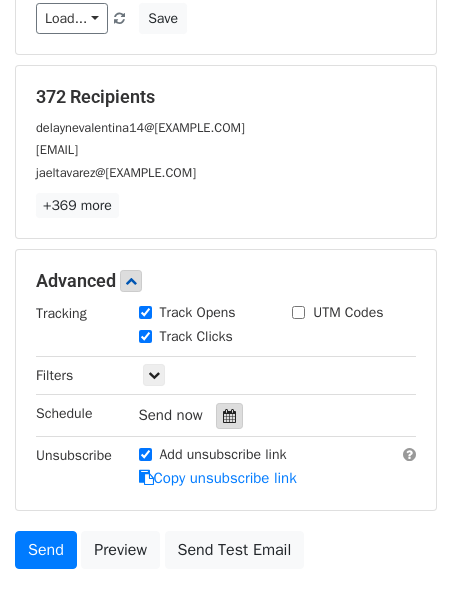 click at bounding box center (229, 416) 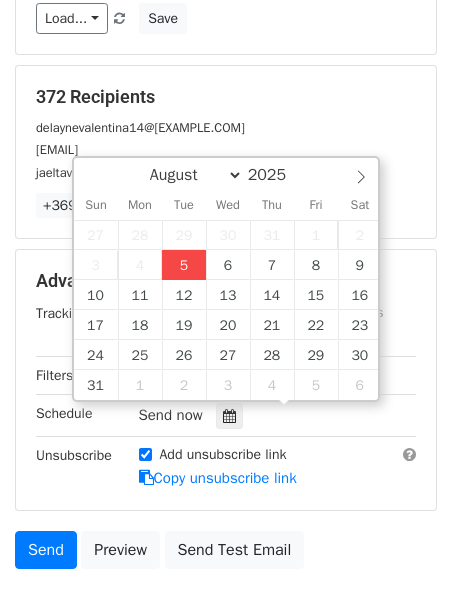 type on "2025-08-05 12:00" 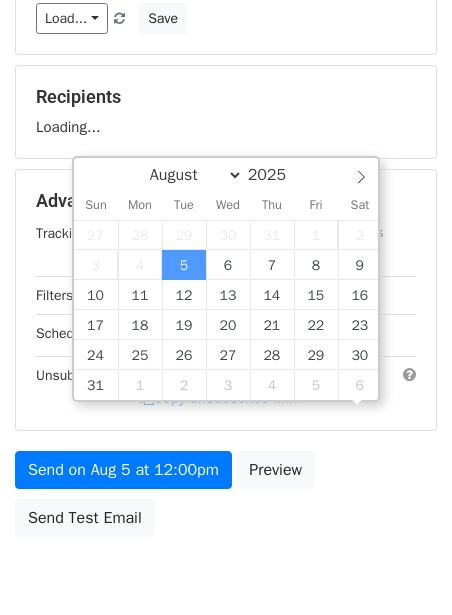 scroll, scrollTop: 1, scrollLeft: 0, axis: vertical 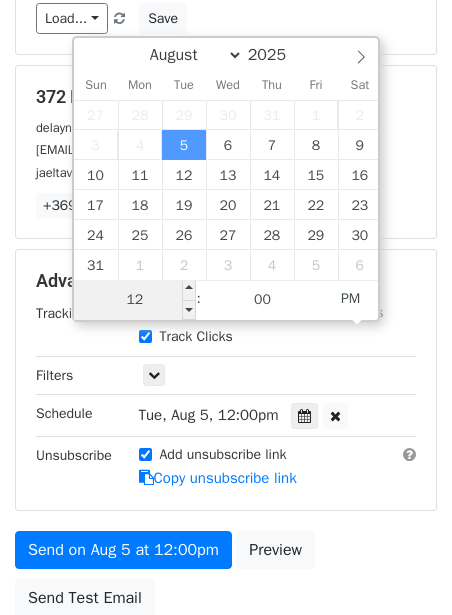 type on "2" 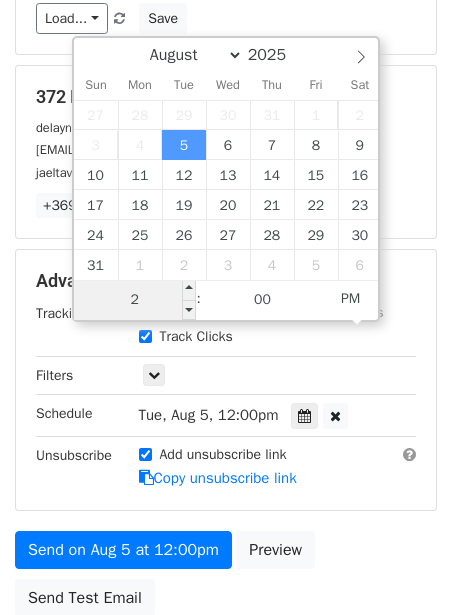 type on "2025-08-05 14:00" 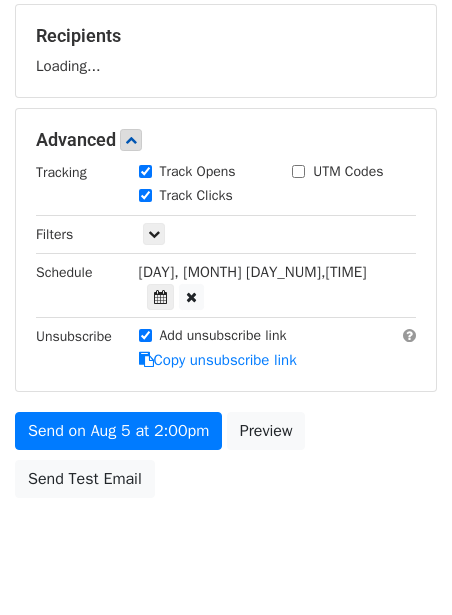 scroll, scrollTop: 313, scrollLeft: 0, axis: vertical 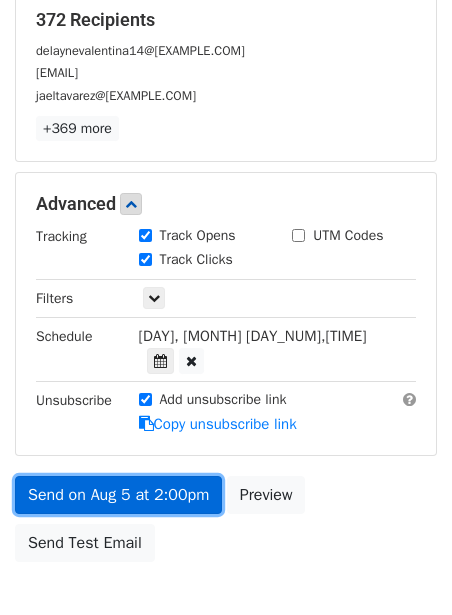 click on "Send on Aug 5 at 2:00pm" at bounding box center (118, 495) 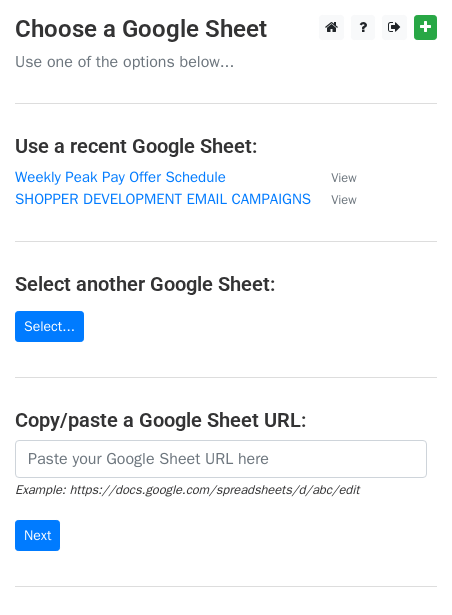scroll, scrollTop: 0, scrollLeft: 0, axis: both 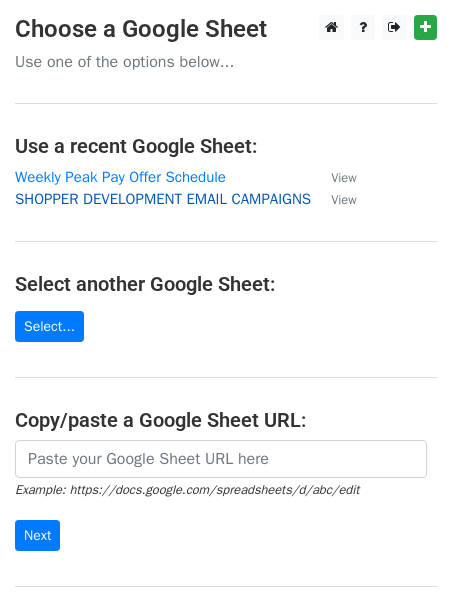 click on "SHOPPER DEVELOPMENT EMAIL CAMPAIGNS" at bounding box center (163, 199) 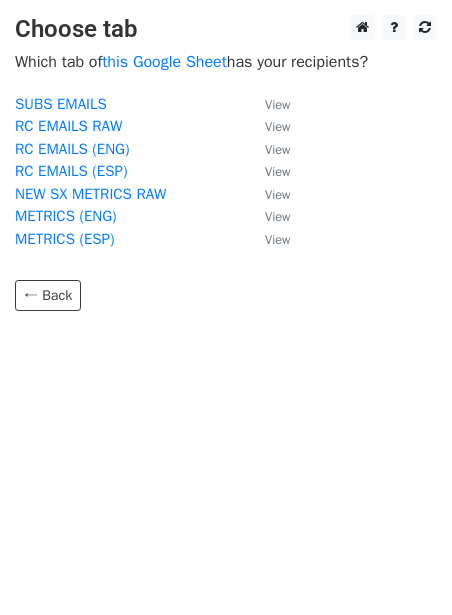 scroll, scrollTop: 0, scrollLeft: 0, axis: both 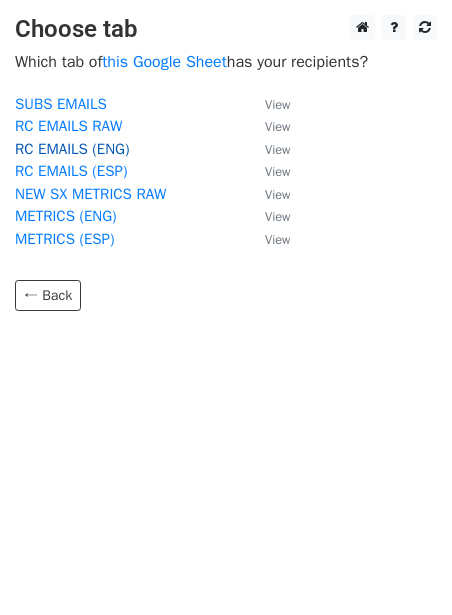 click on "RC EMAILS (ENG)" at bounding box center [72, 149] 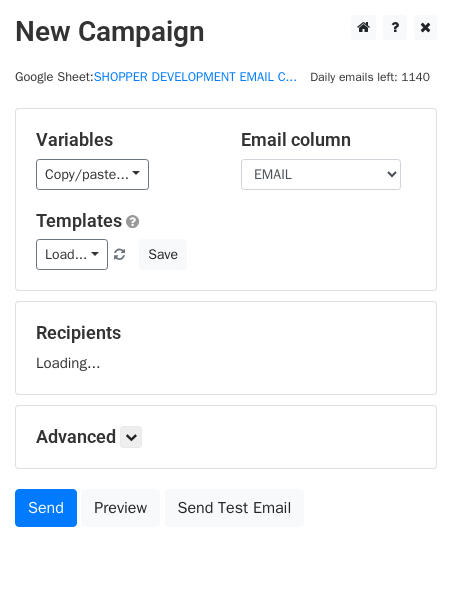scroll, scrollTop: 0, scrollLeft: 0, axis: both 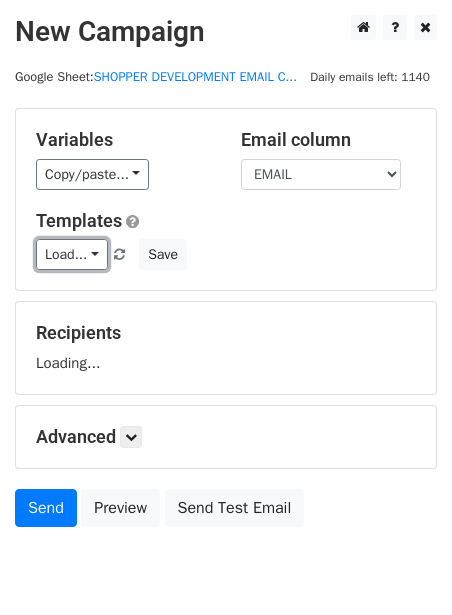 click on "Load..." at bounding box center [72, 254] 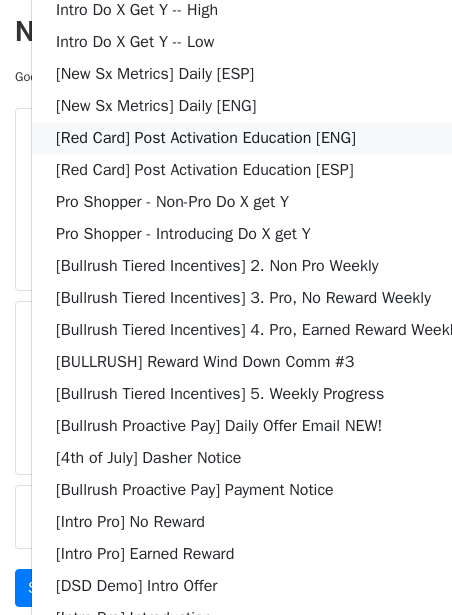 click on "[Red Card] Post Activation Education [ENG]" at bounding box center (258, 138) 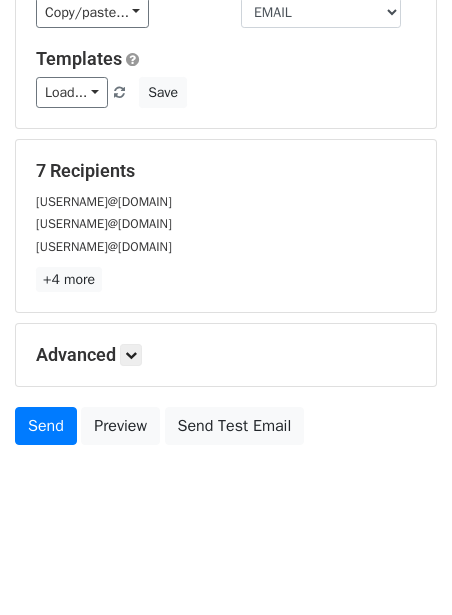 scroll, scrollTop: 184, scrollLeft: 0, axis: vertical 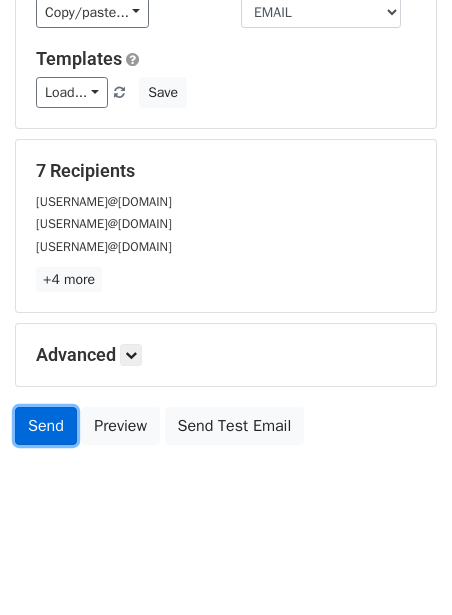 click on "Send" at bounding box center (46, 426) 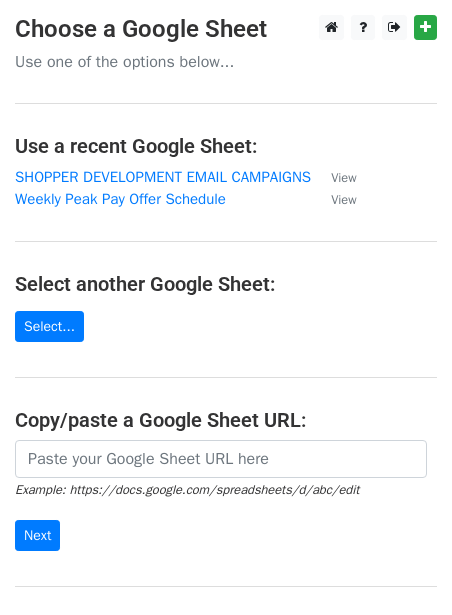 scroll, scrollTop: 0, scrollLeft: 0, axis: both 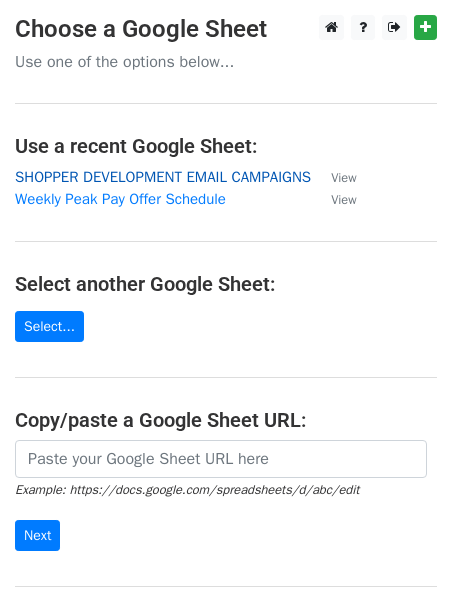 click on "SHOPPER DEVELOPMENT EMAIL CAMPAIGNS" at bounding box center (163, 177) 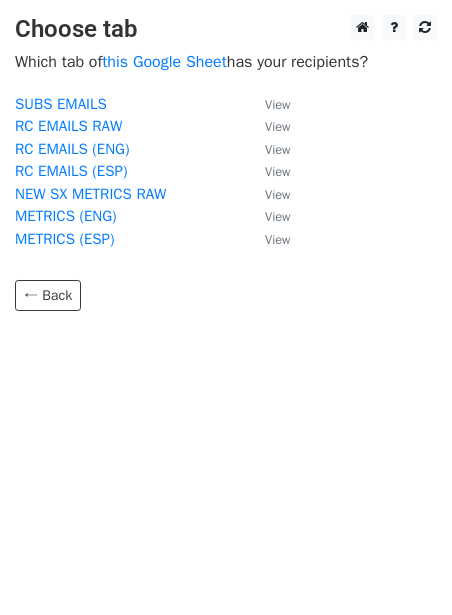 scroll, scrollTop: 0, scrollLeft: 0, axis: both 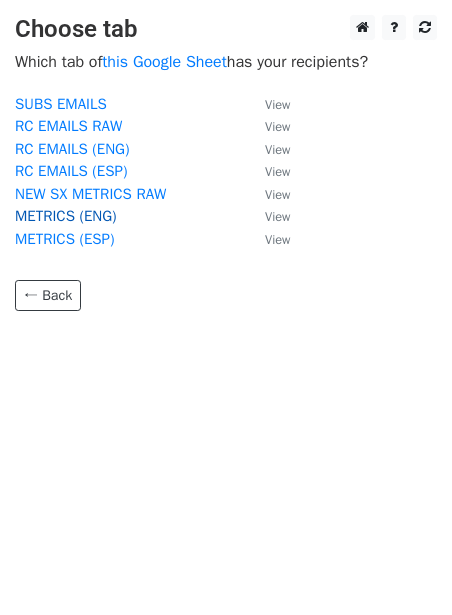 click on "METRICS (ENG)" at bounding box center [66, 216] 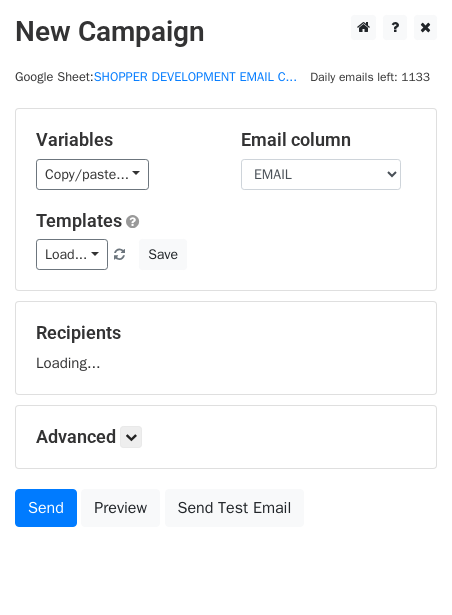 scroll, scrollTop: 0, scrollLeft: 0, axis: both 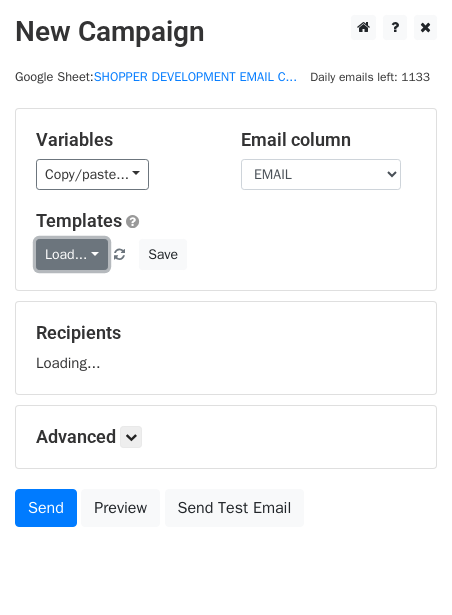 click on "Load..." at bounding box center (72, 254) 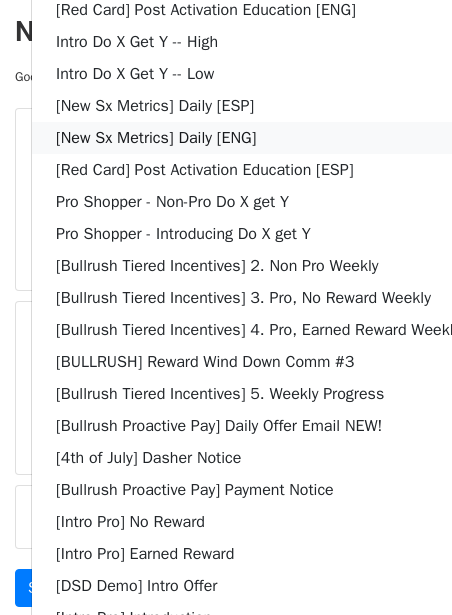 click on "[New Sx Metrics] Daily [ENG]" at bounding box center [258, 138] 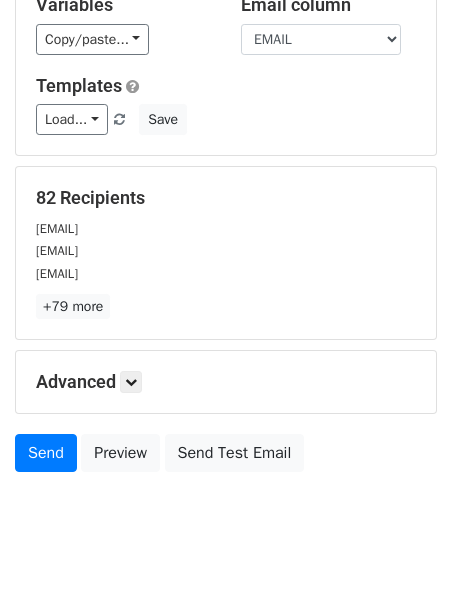 scroll, scrollTop: 184, scrollLeft: 0, axis: vertical 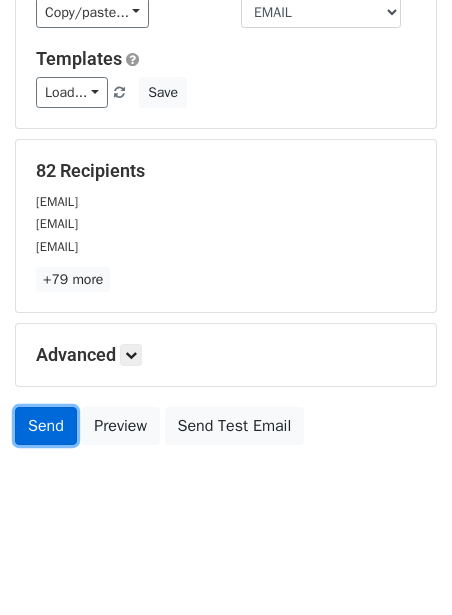 click on "Send" at bounding box center (46, 426) 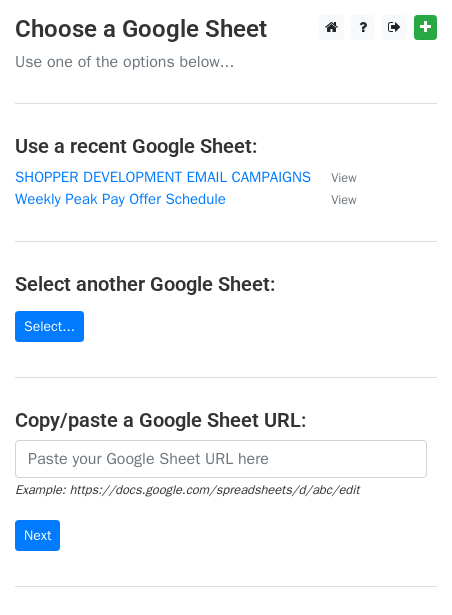 scroll, scrollTop: 0, scrollLeft: 0, axis: both 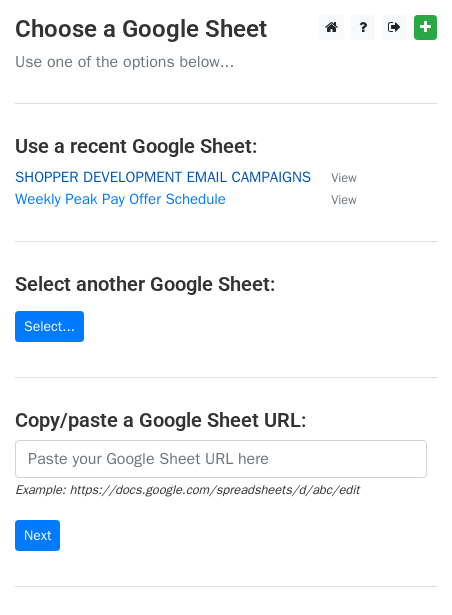 click on "SHOPPER DEVELOPMENT EMAIL CAMPAIGNS" at bounding box center (163, 177) 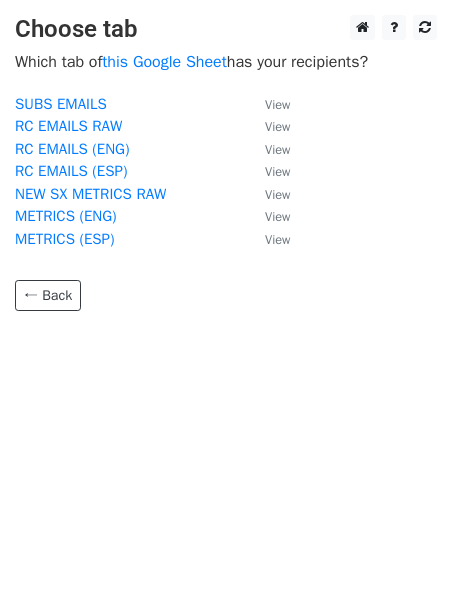 scroll, scrollTop: 0, scrollLeft: 0, axis: both 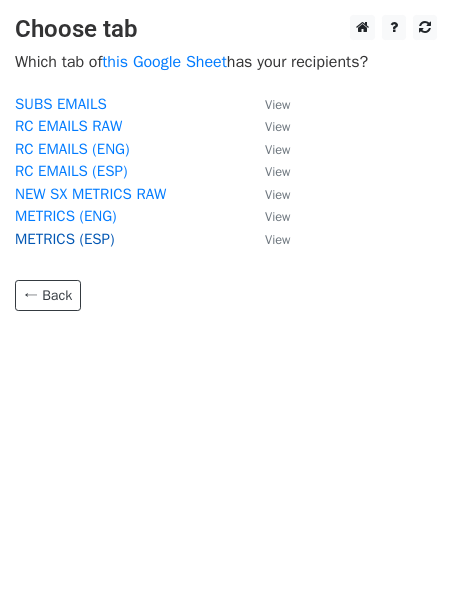 click on "METRICS (ESP)" at bounding box center (65, 239) 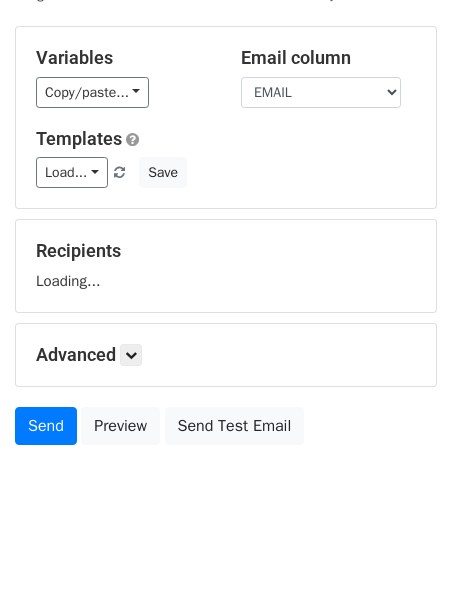 scroll, scrollTop: 102, scrollLeft: 0, axis: vertical 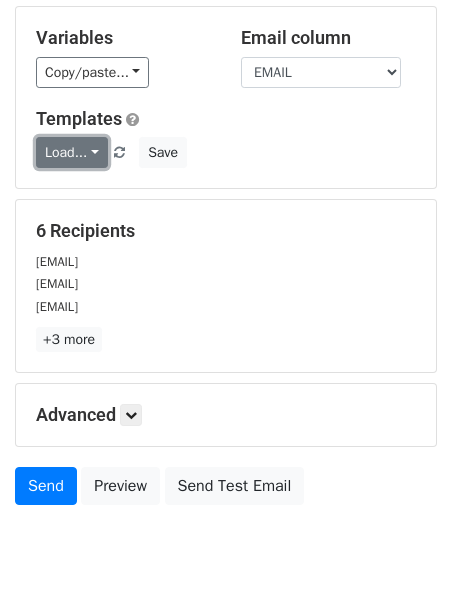 click on "Load..." at bounding box center [72, 152] 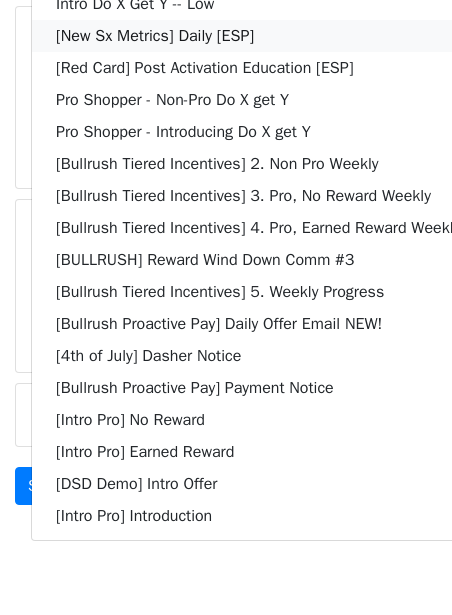 click on "[New Sx Metrics] Daily [ESP]" at bounding box center [258, 36] 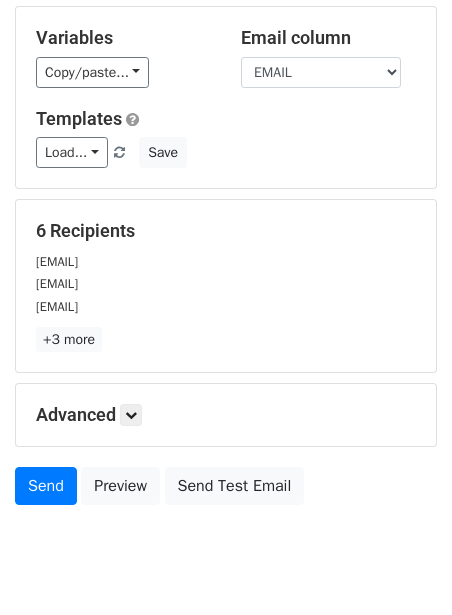 scroll, scrollTop: 184, scrollLeft: 0, axis: vertical 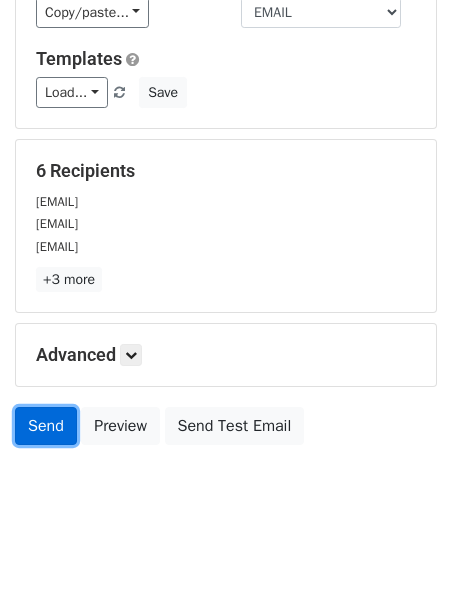 click on "Send" at bounding box center (46, 426) 